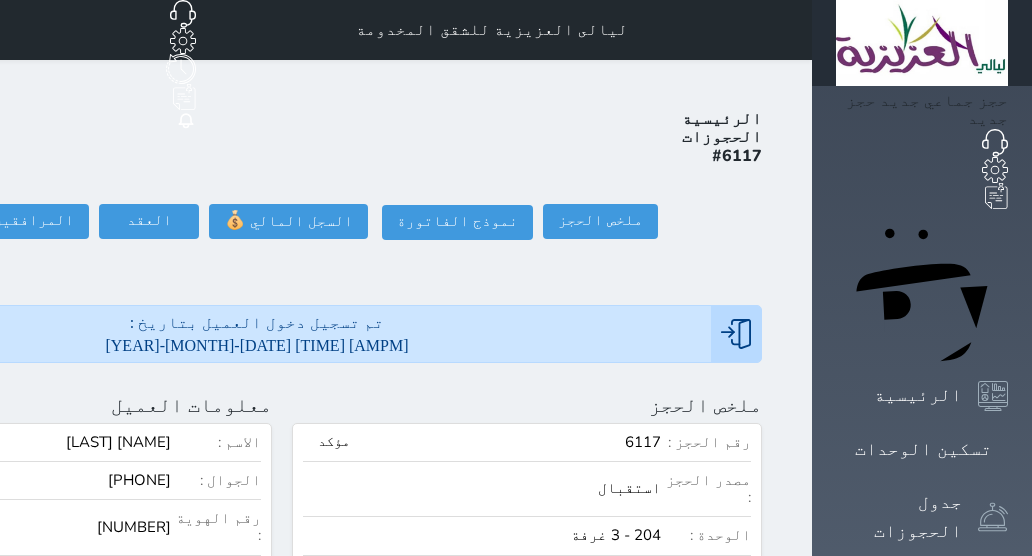 scroll, scrollTop: 0, scrollLeft: 0, axis: both 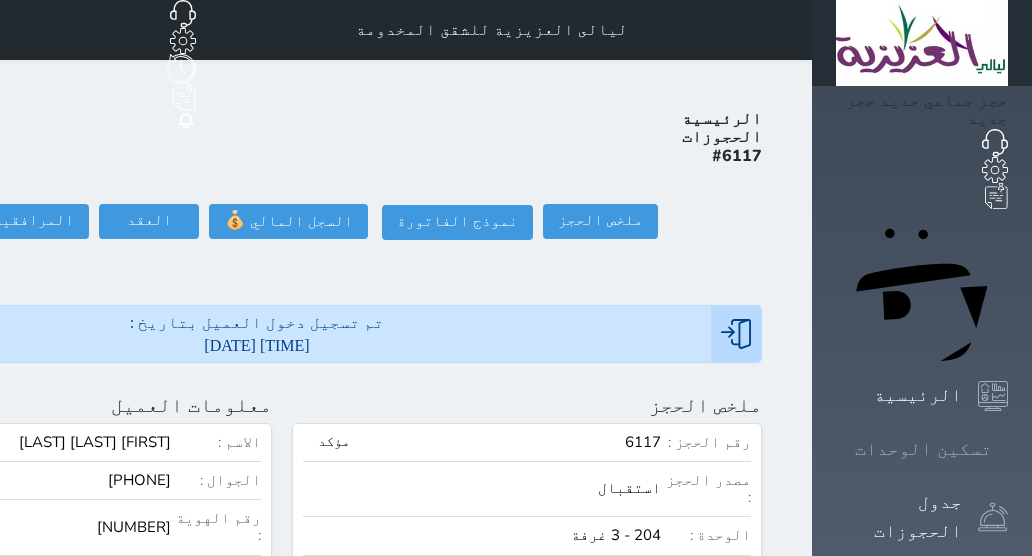 click 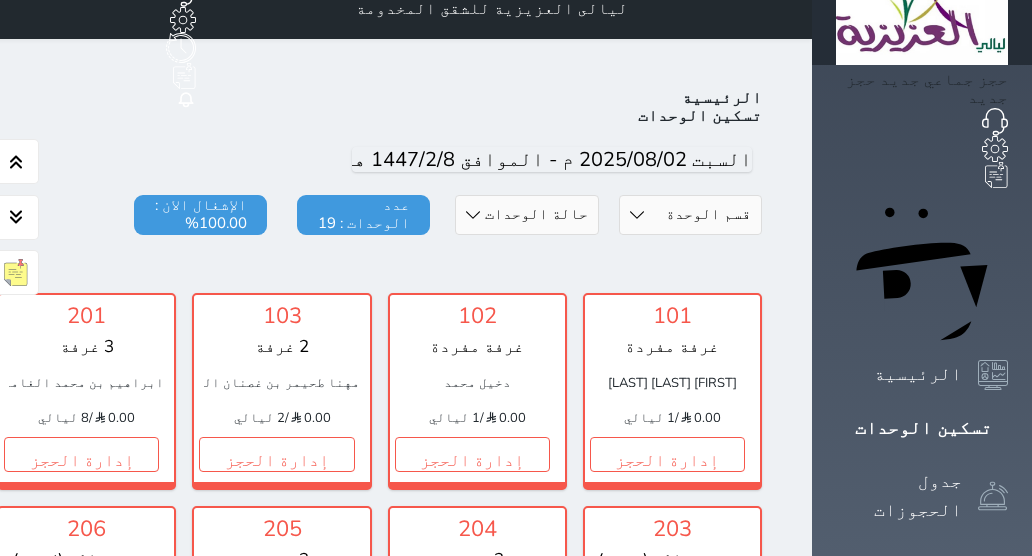 scroll, scrollTop: 39, scrollLeft: 0, axis: vertical 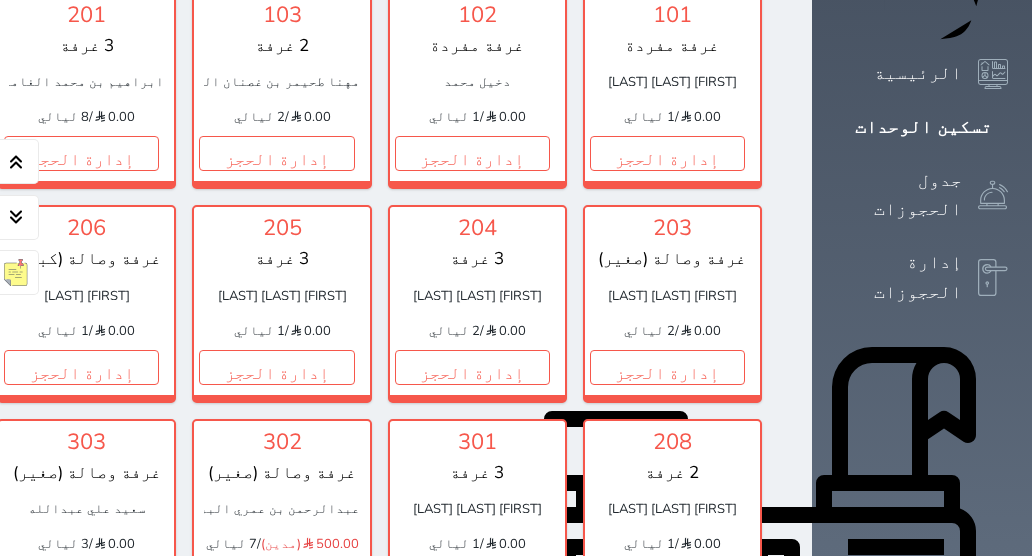 click on "إدارة الحجز" at bounding box center [-114, 153] 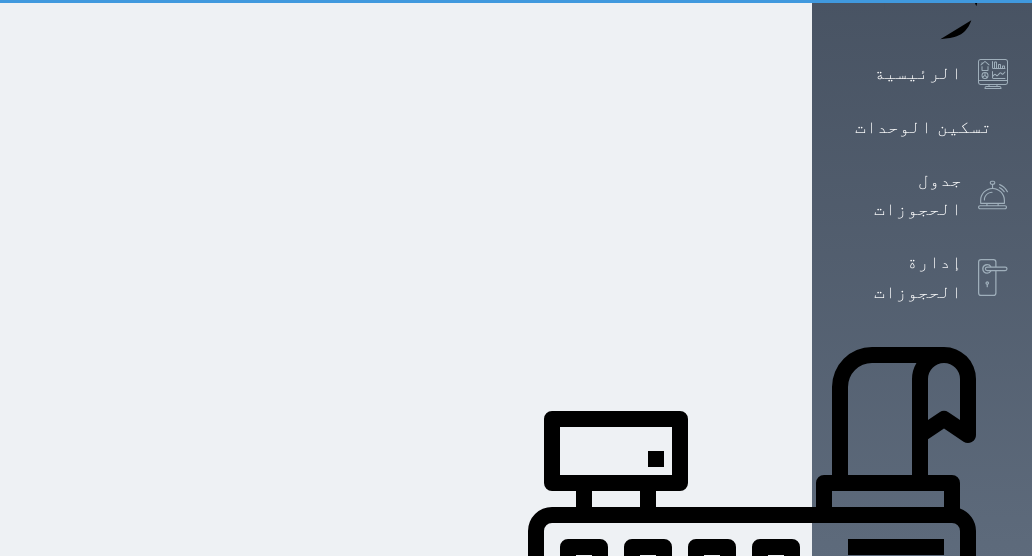 scroll, scrollTop: 0, scrollLeft: 0, axis: both 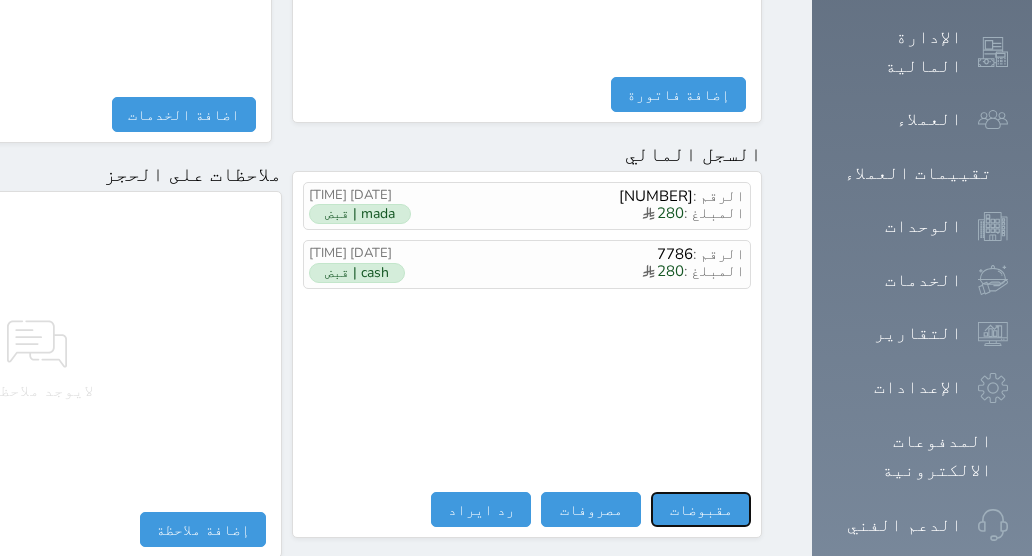 click on "مقبوضات" at bounding box center [701, 509] 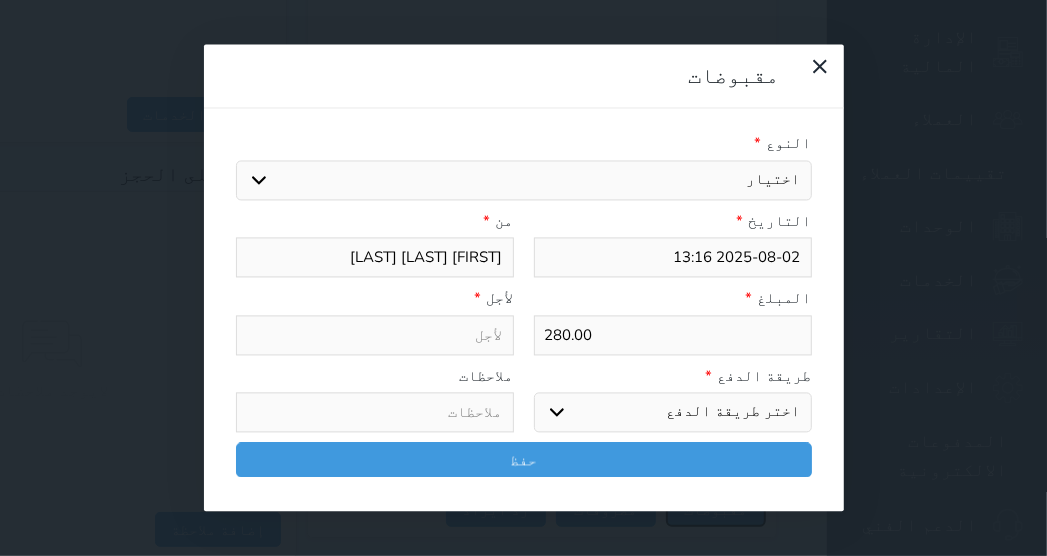 select 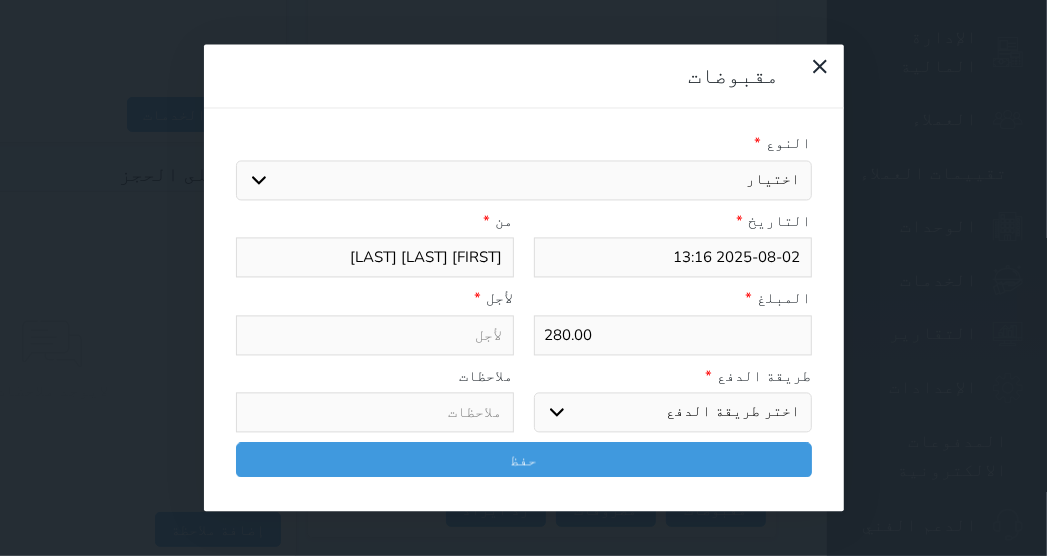 click on "اختر طريقة الدفع   دفع نقدى   تحويل بنكى   مدى   بطاقة ائتمان   آجل" at bounding box center [673, 413] 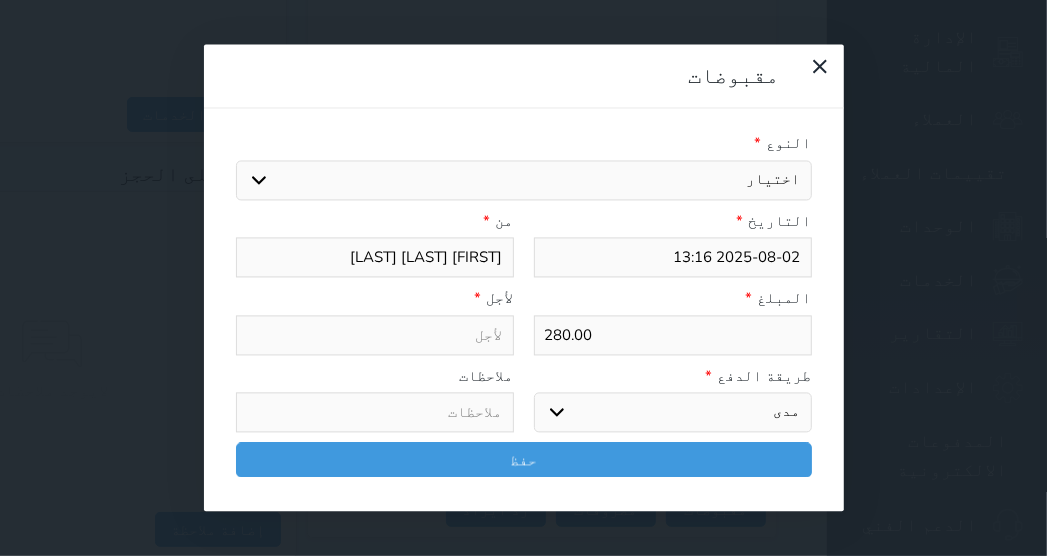 click on "اختر طريقة الدفع   دفع نقدى   تحويل بنكى   مدى   بطاقة ائتمان   آجل" at bounding box center (673, 413) 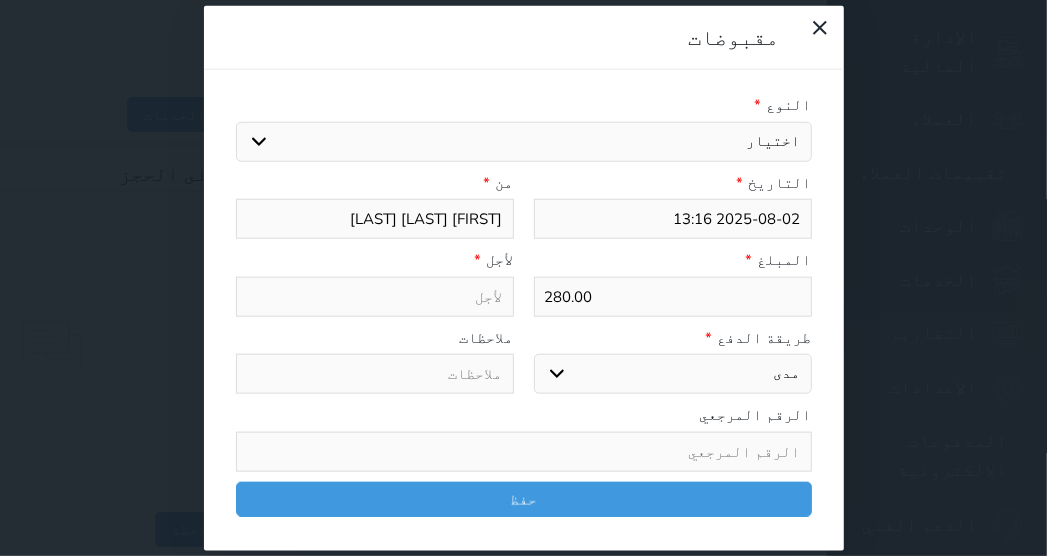 click on "النوع  *" at bounding box center [524, 105] 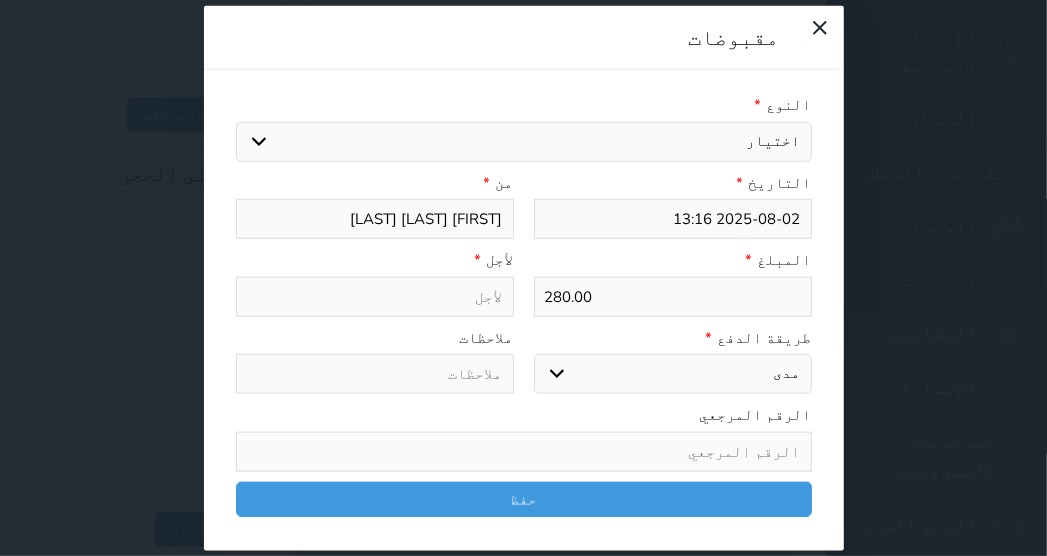 click on "اختيار   مقبوضات عامة قيمة إيجار فواتير تامين عربون لا ينطبق آخر مغسلة واي فاي - الإنترنت مواقف السيارات طعام الأغذية والمشروبات مشروبات المشروبات الباردة المشروبات الساخنة الإفطار غداء عشاء مخبز و كعك حمام سباحة الصالة الرياضية سبا و خدمات الجمال اختيار وإسقاط (خدمات النقل) ميني بار كابل - تلفزيون سرير إضافي تصفيف الشعر التسوق خدمات الجولات السياحية المنظمة خدمات الدليل السياحي" at bounding box center (524, 141) 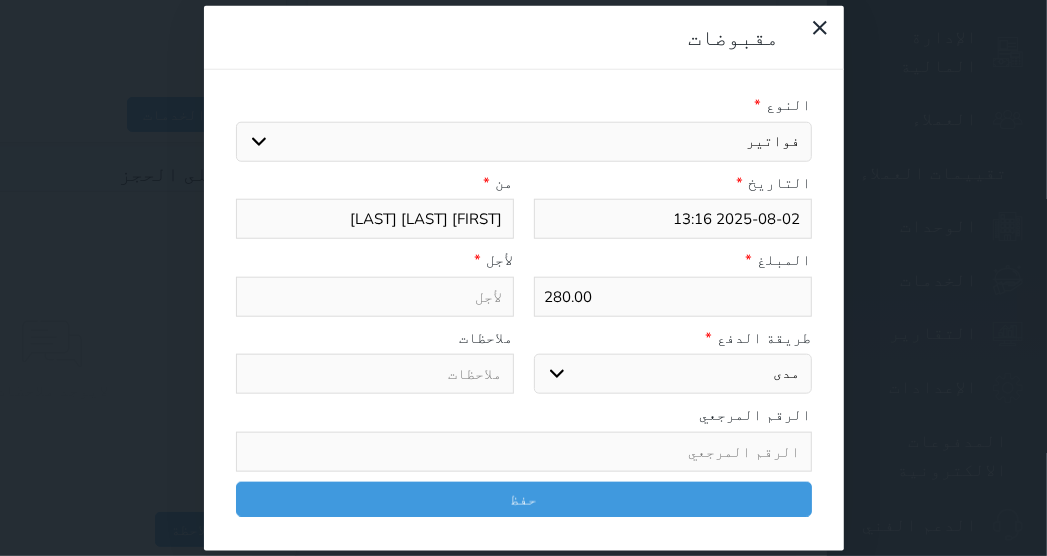 click on "اختيار   مقبوضات عامة قيمة إيجار فواتير تامين عربون لا ينطبق آخر مغسلة واي فاي - الإنترنت مواقف السيارات طعام الأغذية والمشروبات مشروبات المشروبات الباردة المشروبات الساخنة الإفطار غداء عشاء مخبز و كعك حمام سباحة الصالة الرياضية سبا و خدمات الجمال اختيار وإسقاط (خدمات النقل) ميني بار كابل - تلفزيون سرير إضافي تصفيف الشعر التسوق خدمات الجولات السياحية المنظمة خدمات الدليل السياحي" at bounding box center (524, 141) 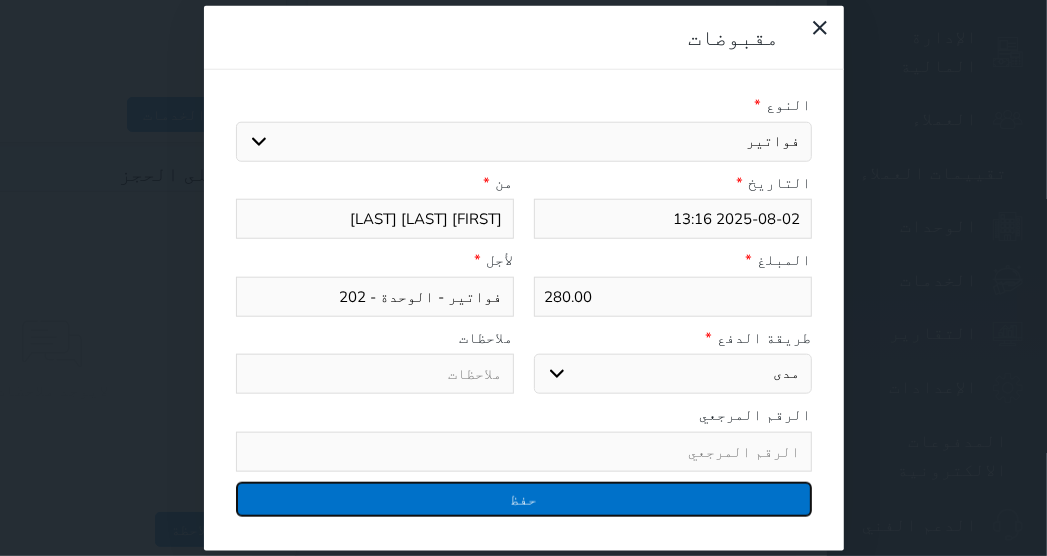 click on "حفظ" at bounding box center (524, 498) 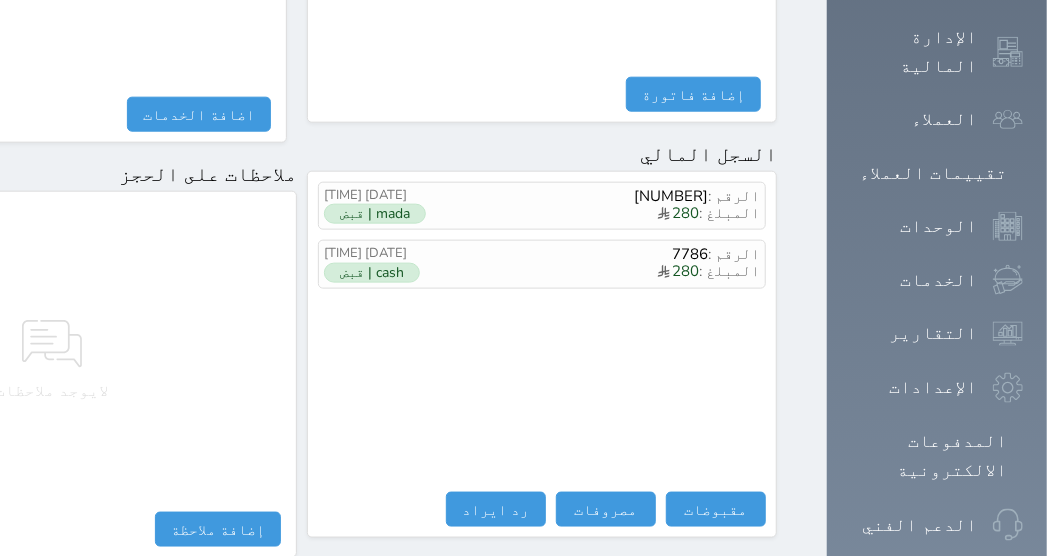 select 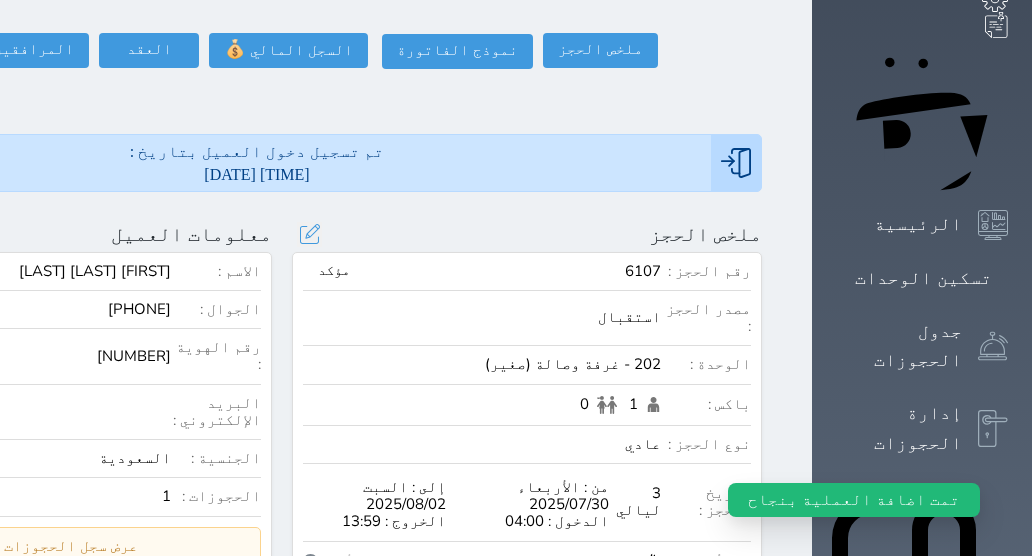 scroll, scrollTop: 0, scrollLeft: 0, axis: both 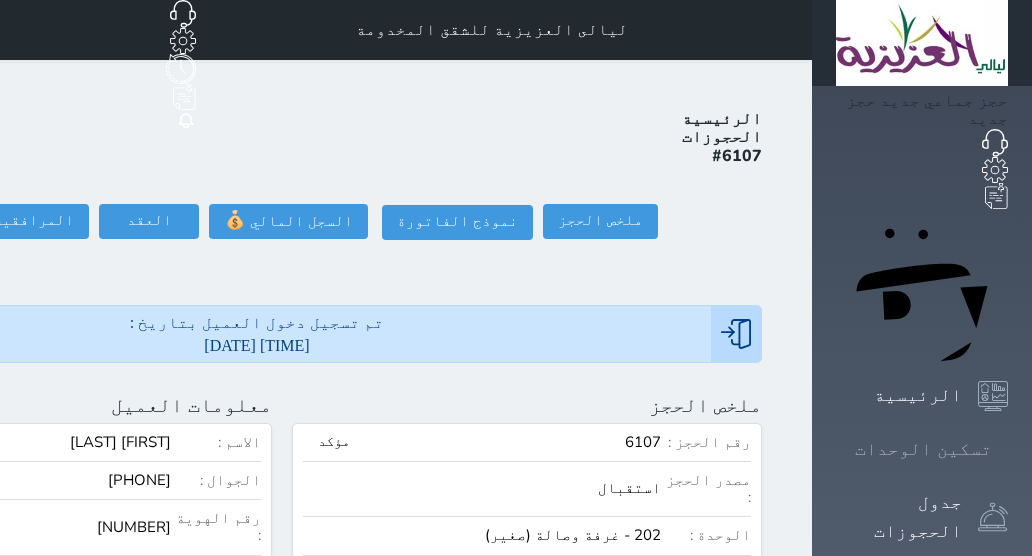 click on "تسكين الوحدات" at bounding box center [923, 449] 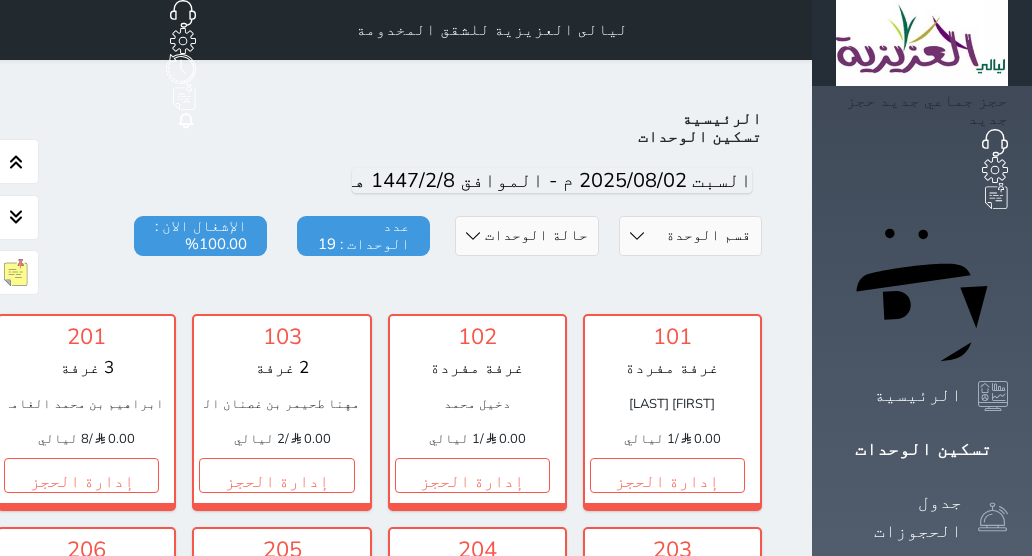 scroll, scrollTop: 414, scrollLeft: 0, axis: vertical 